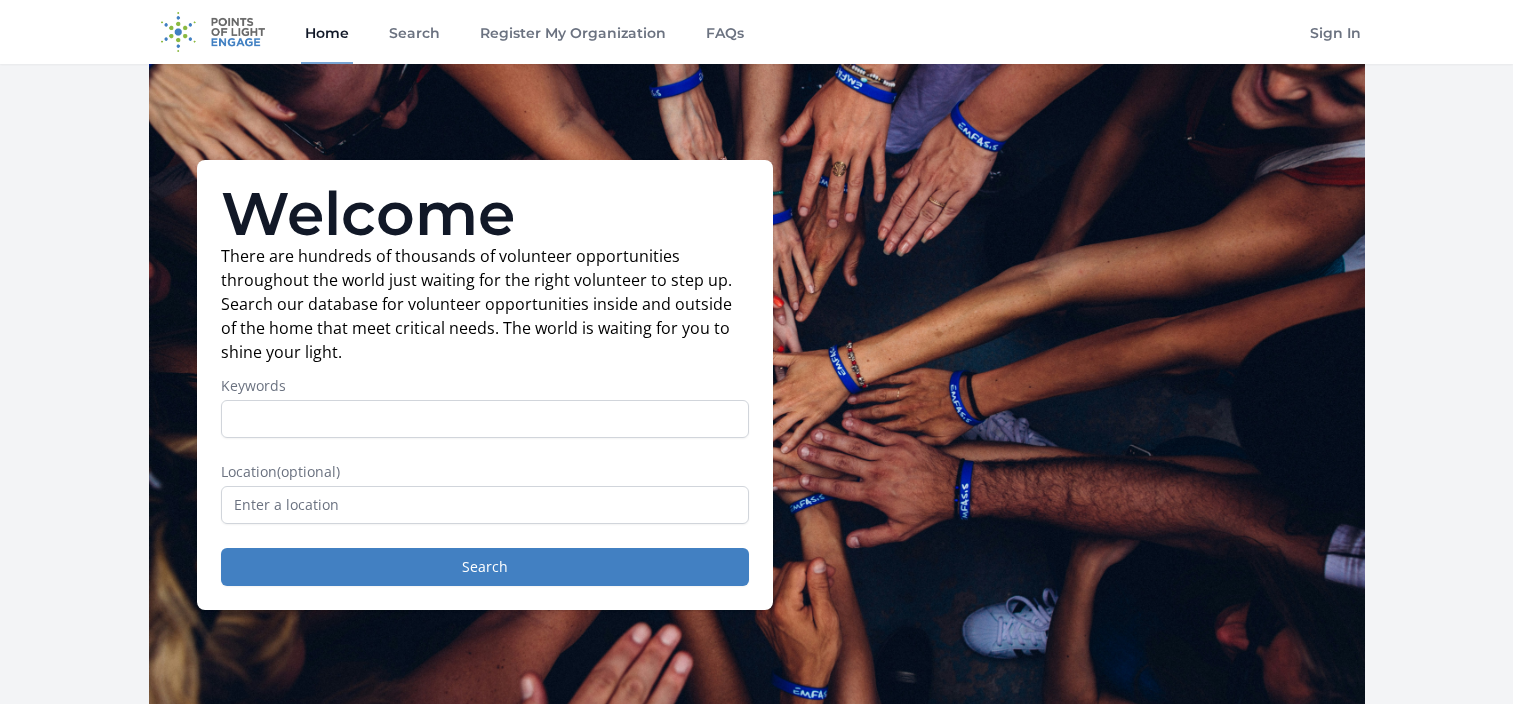 scroll, scrollTop: 0, scrollLeft: 0, axis: both 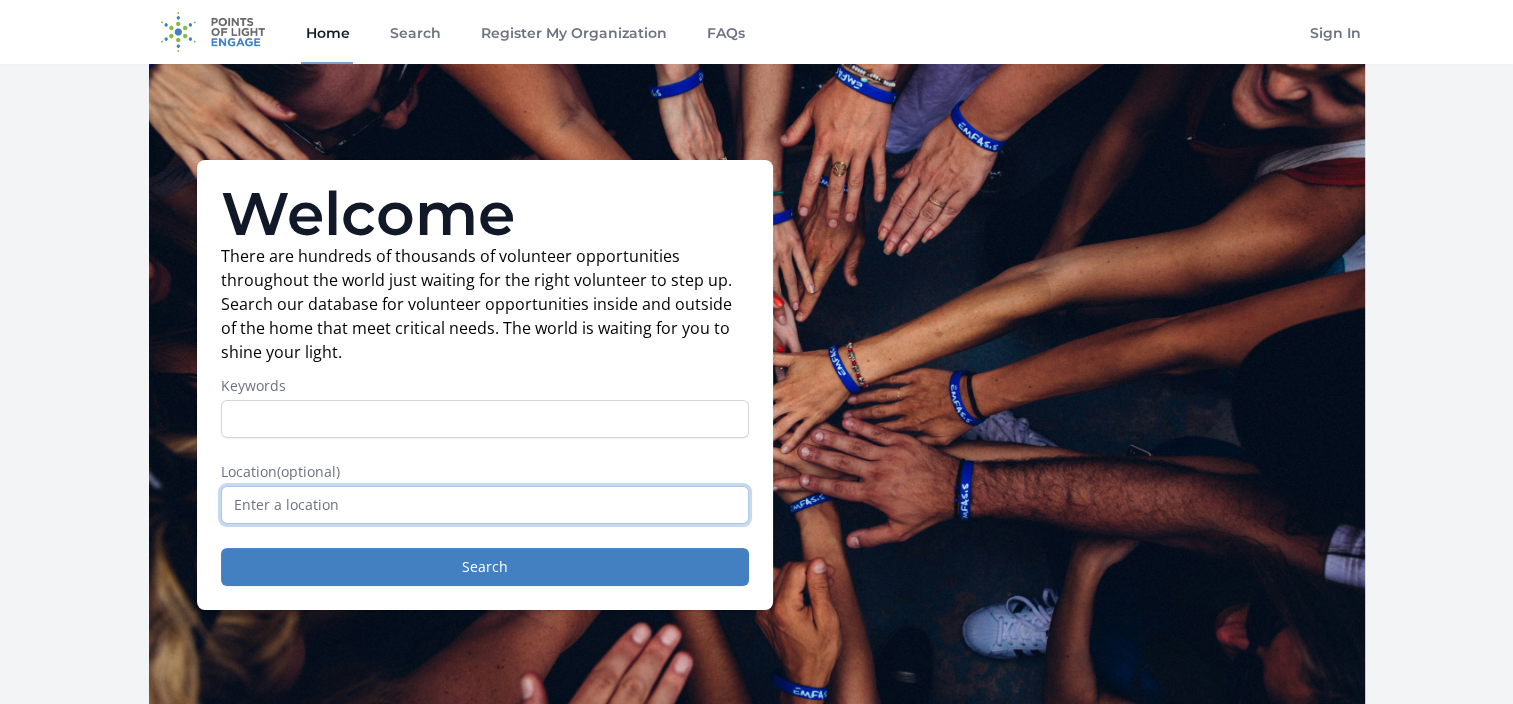 click at bounding box center [485, 505] 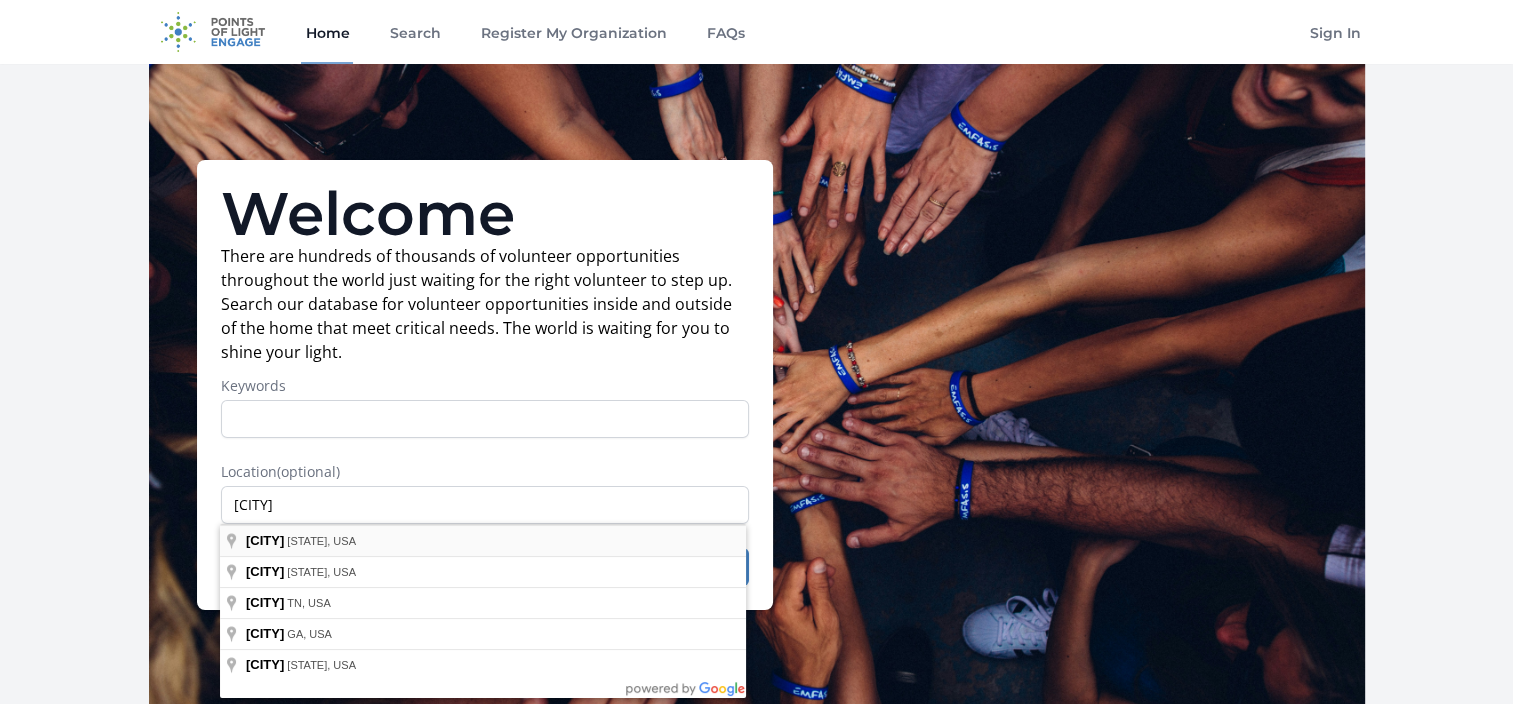 type on "[CITY], [STATE], USA" 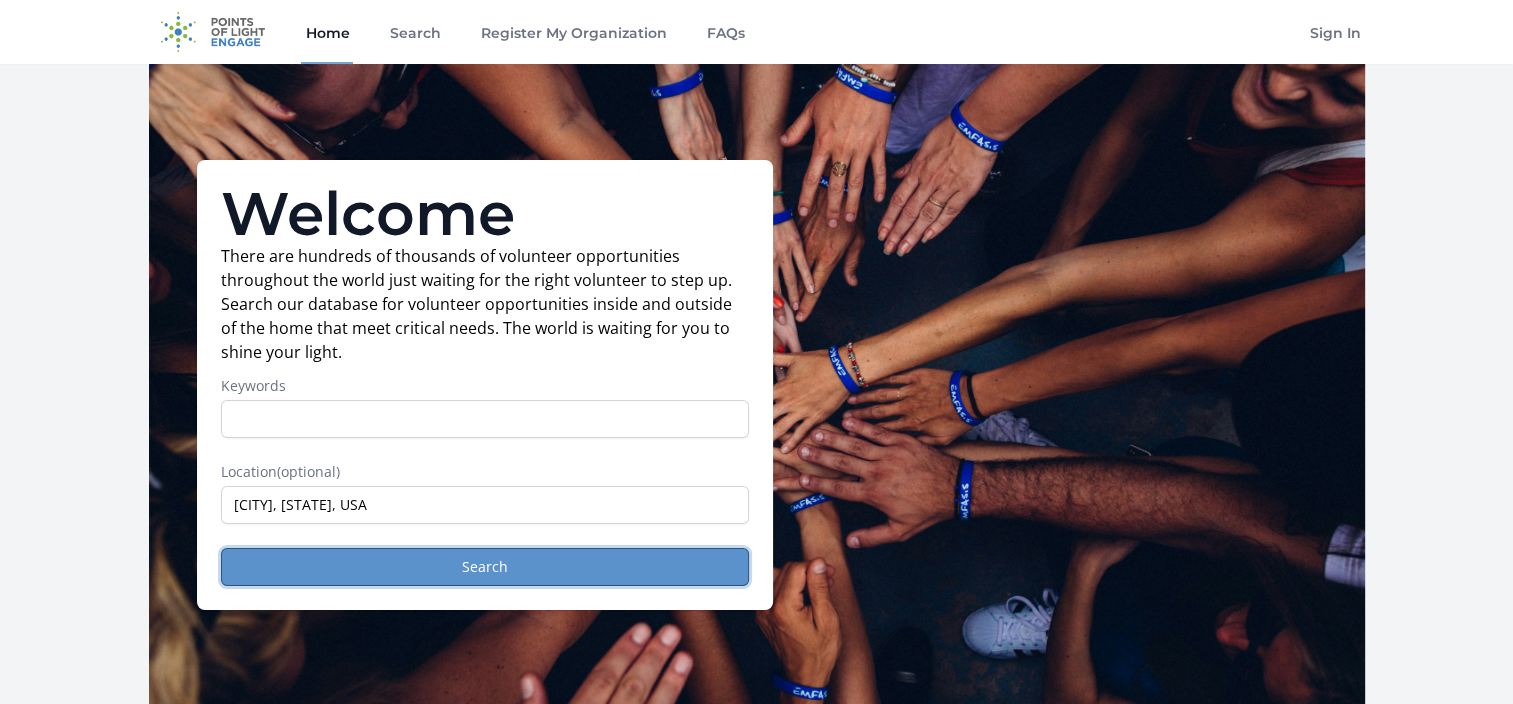 click on "Search" at bounding box center [485, 567] 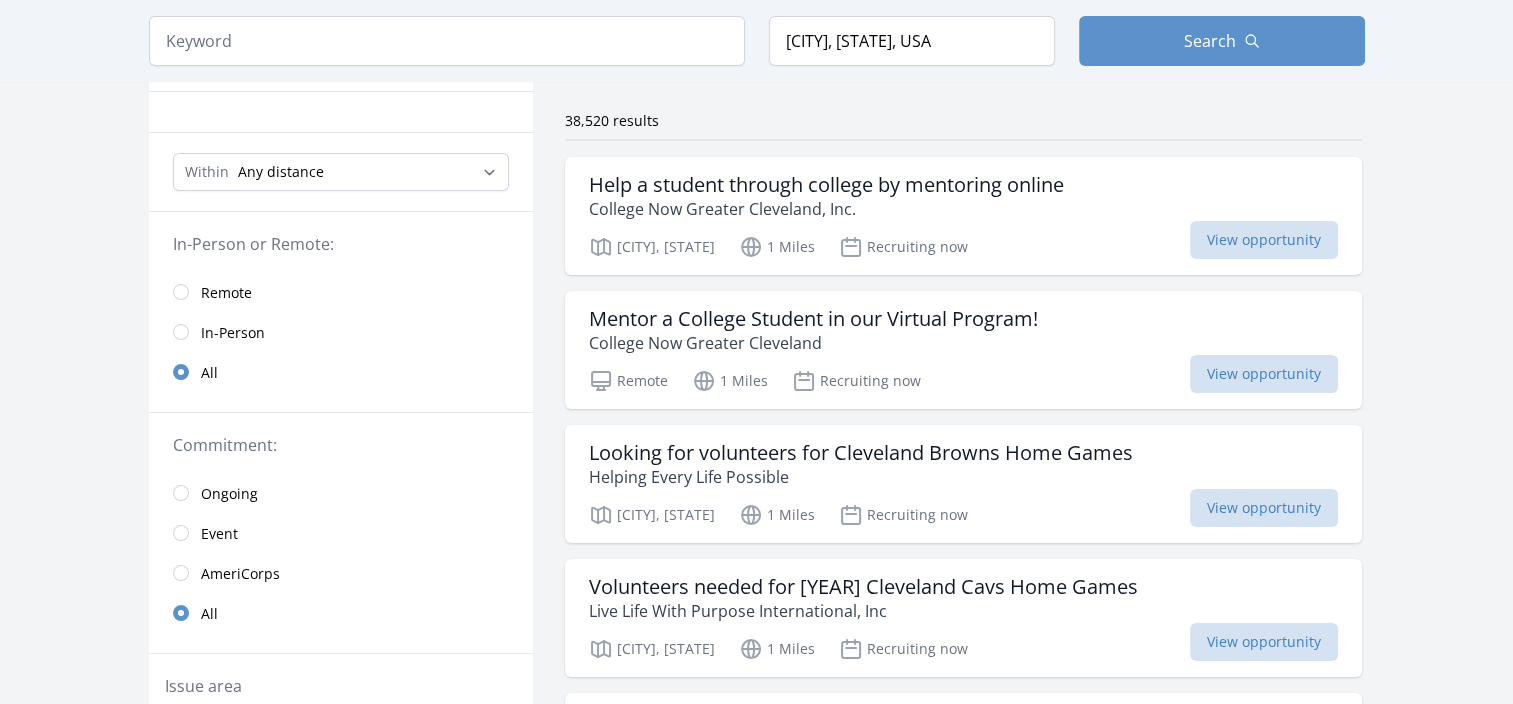 scroll, scrollTop: 136, scrollLeft: 0, axis: vertical 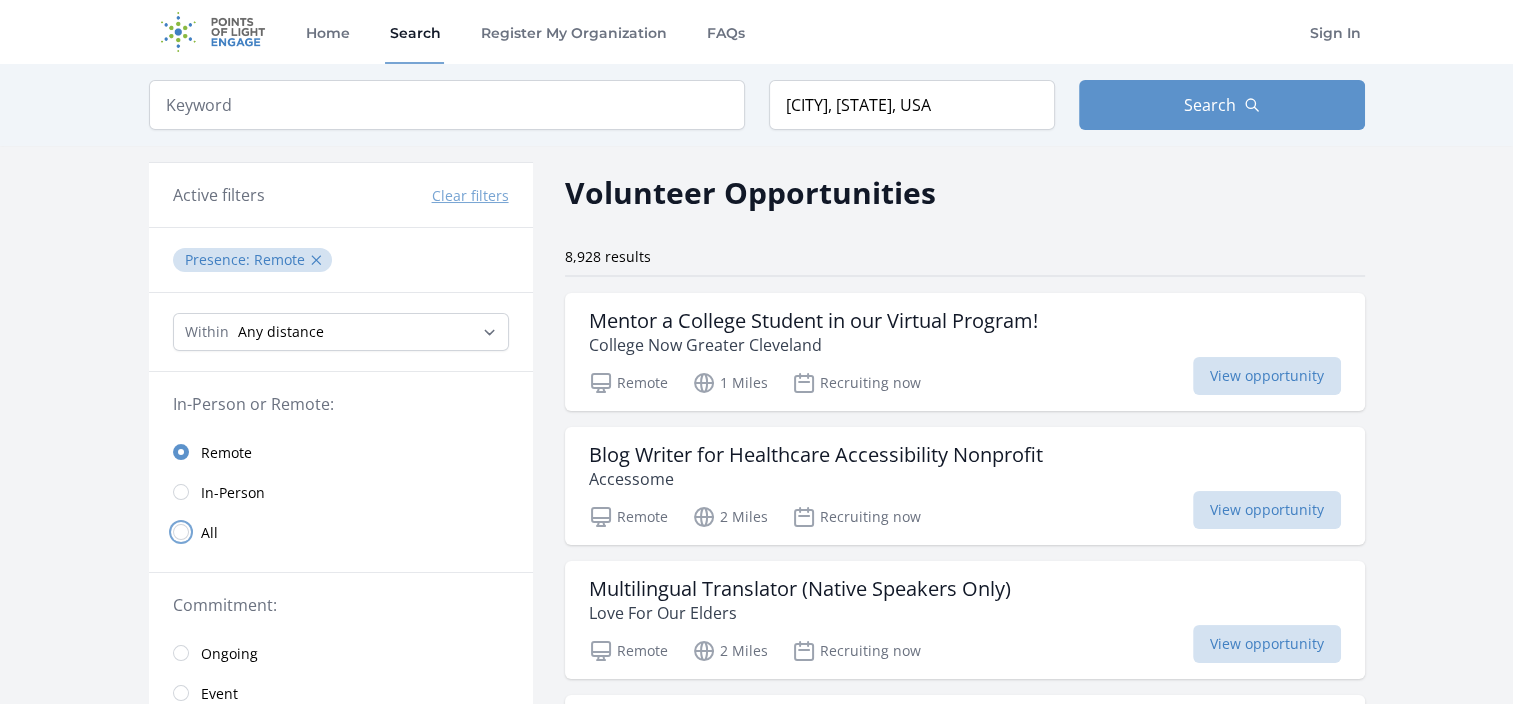 click at bounding box center (181, 532) 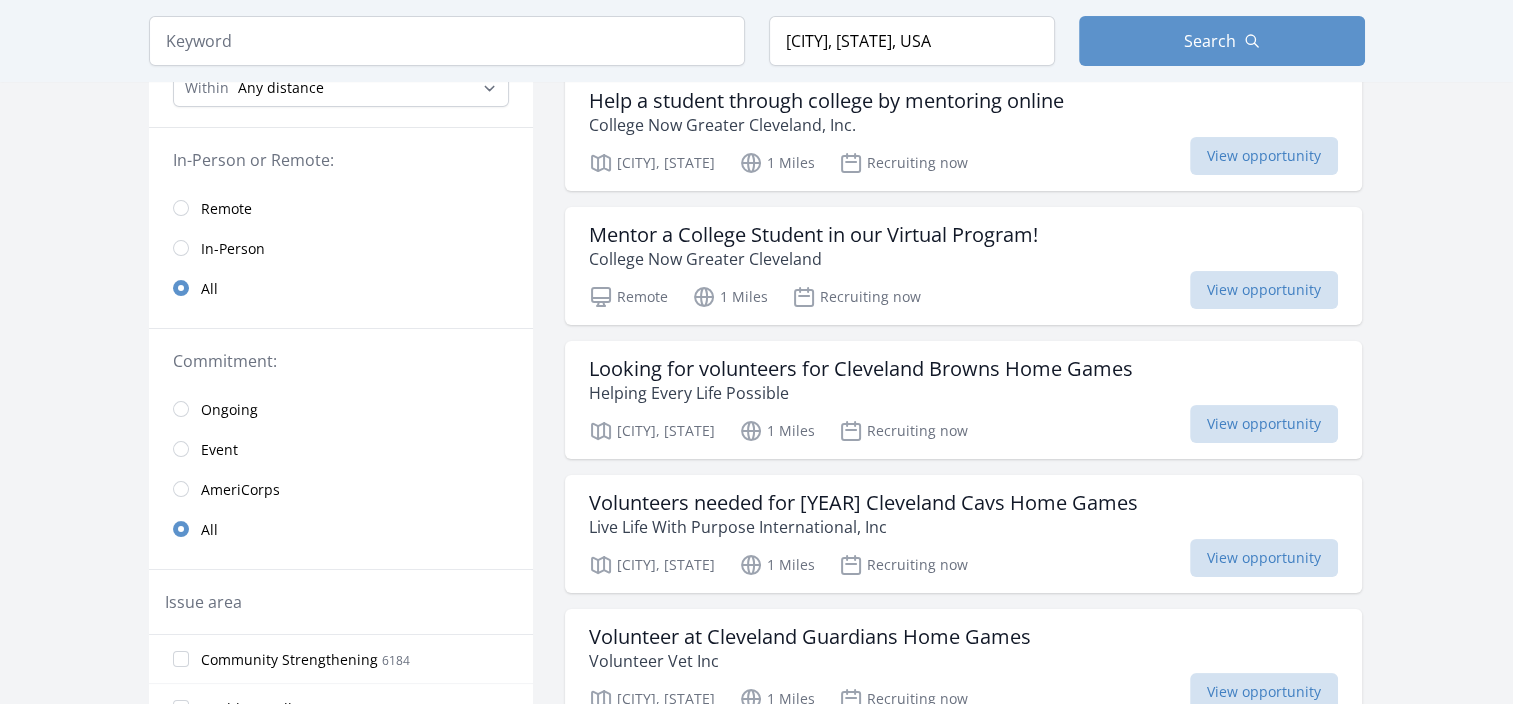 scroll, scrollTop: 250, scrollLeft: 0, axis: vertical 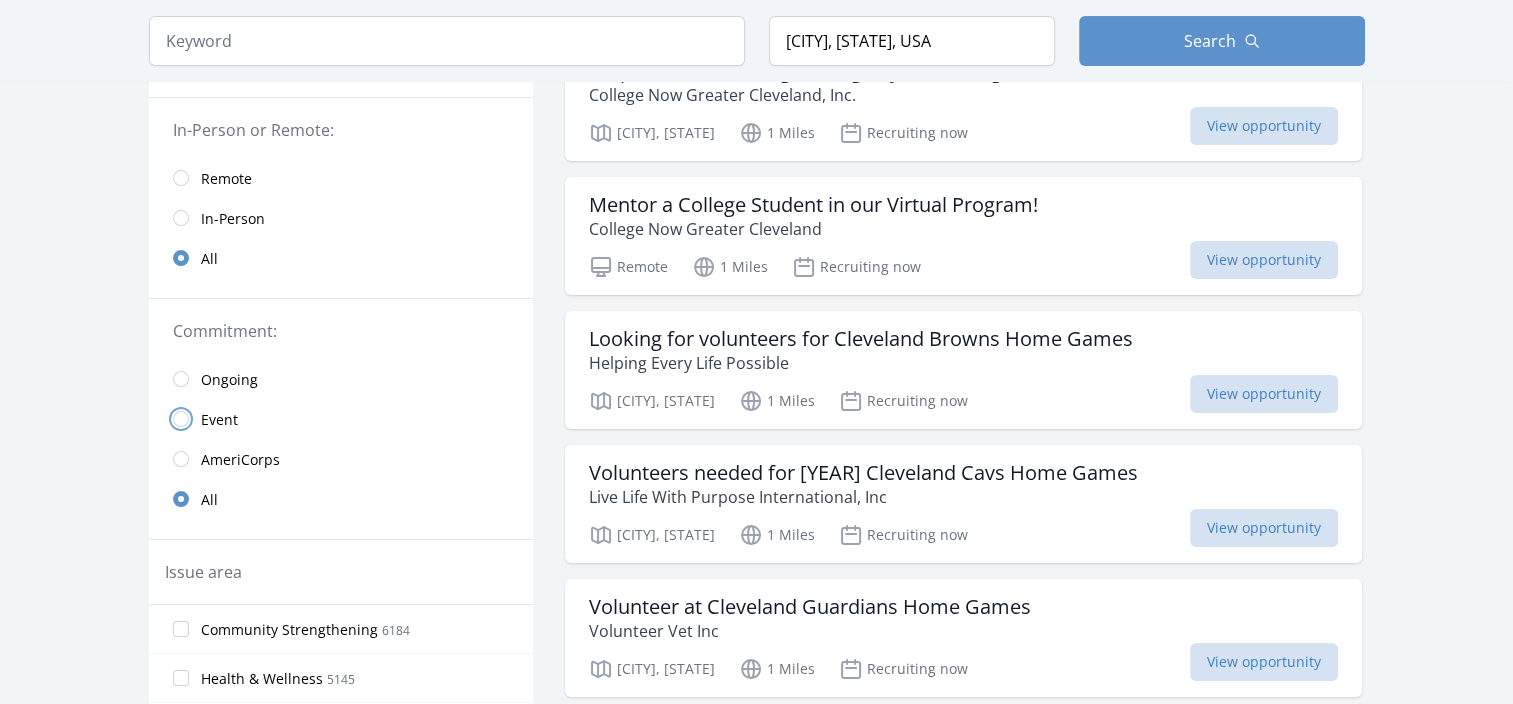 click at bounding box center [181, 419] 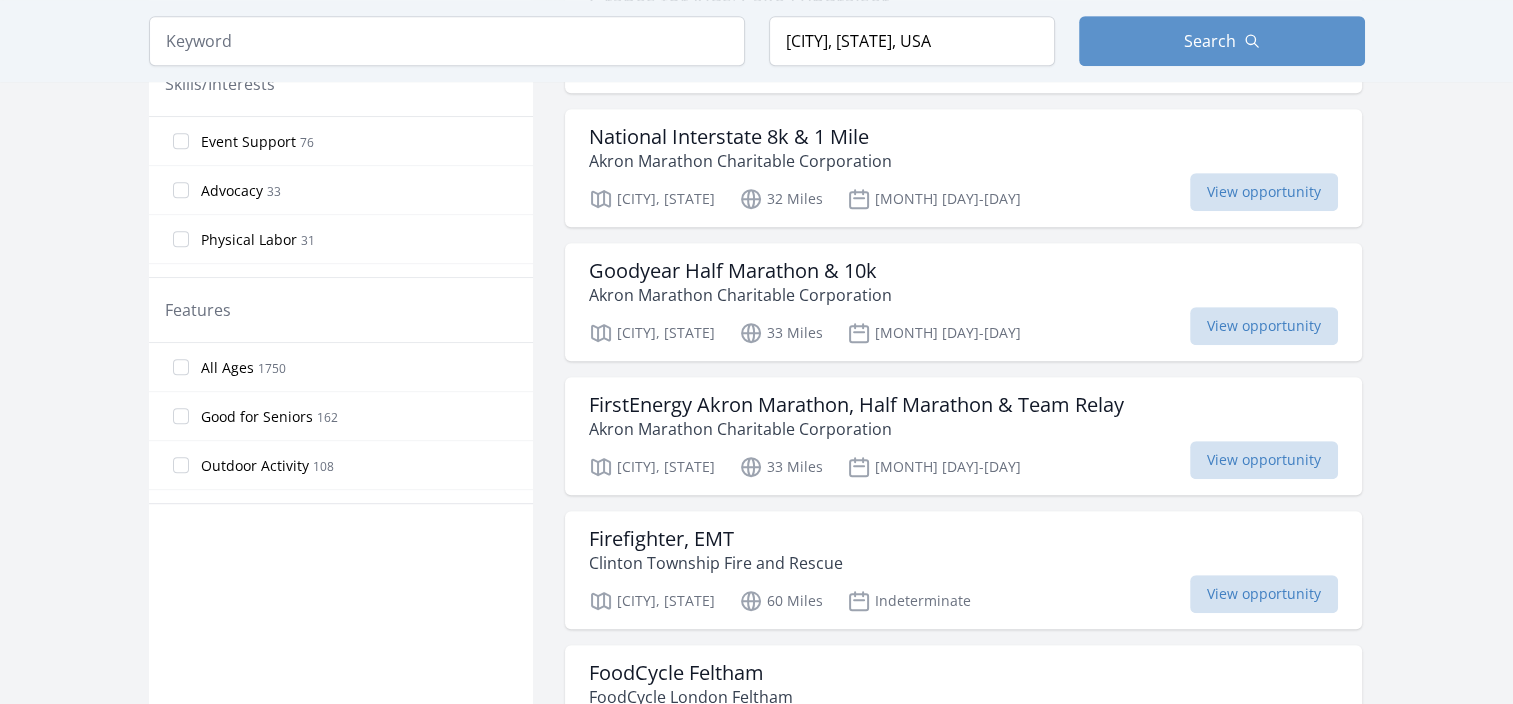 scroll, scrollTop: 988, scrollLeft: 0, axis: vertical 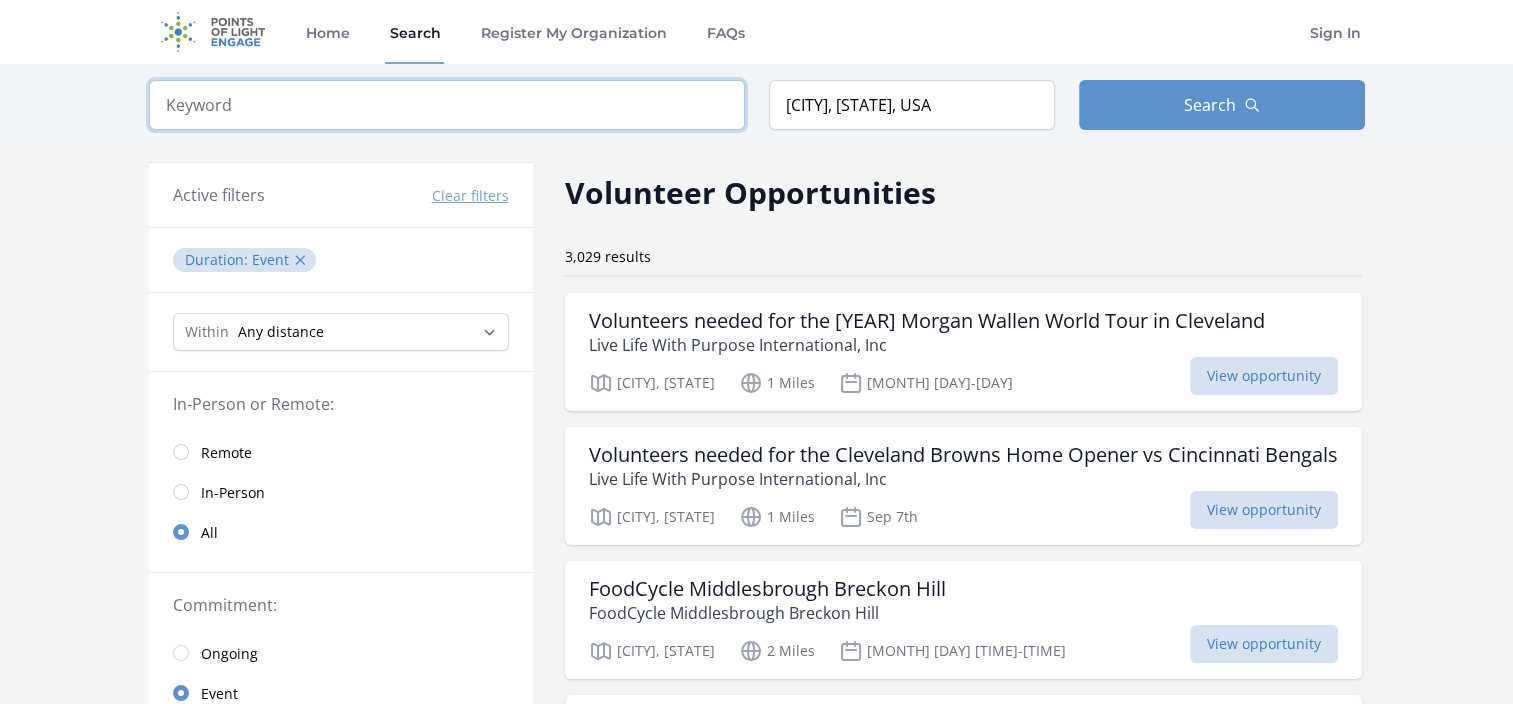 click at bounding box center (447, 105) 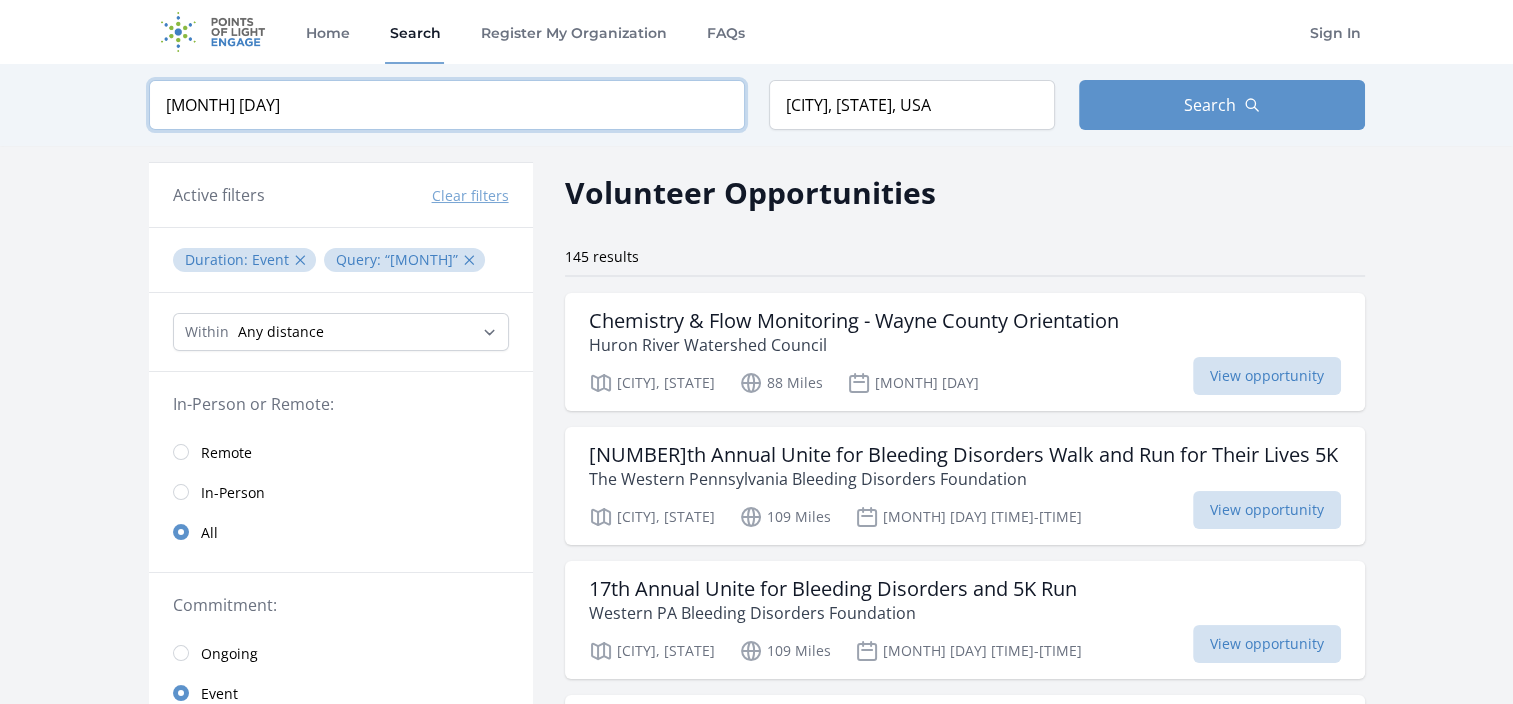 click at bounding box center (0, 0) 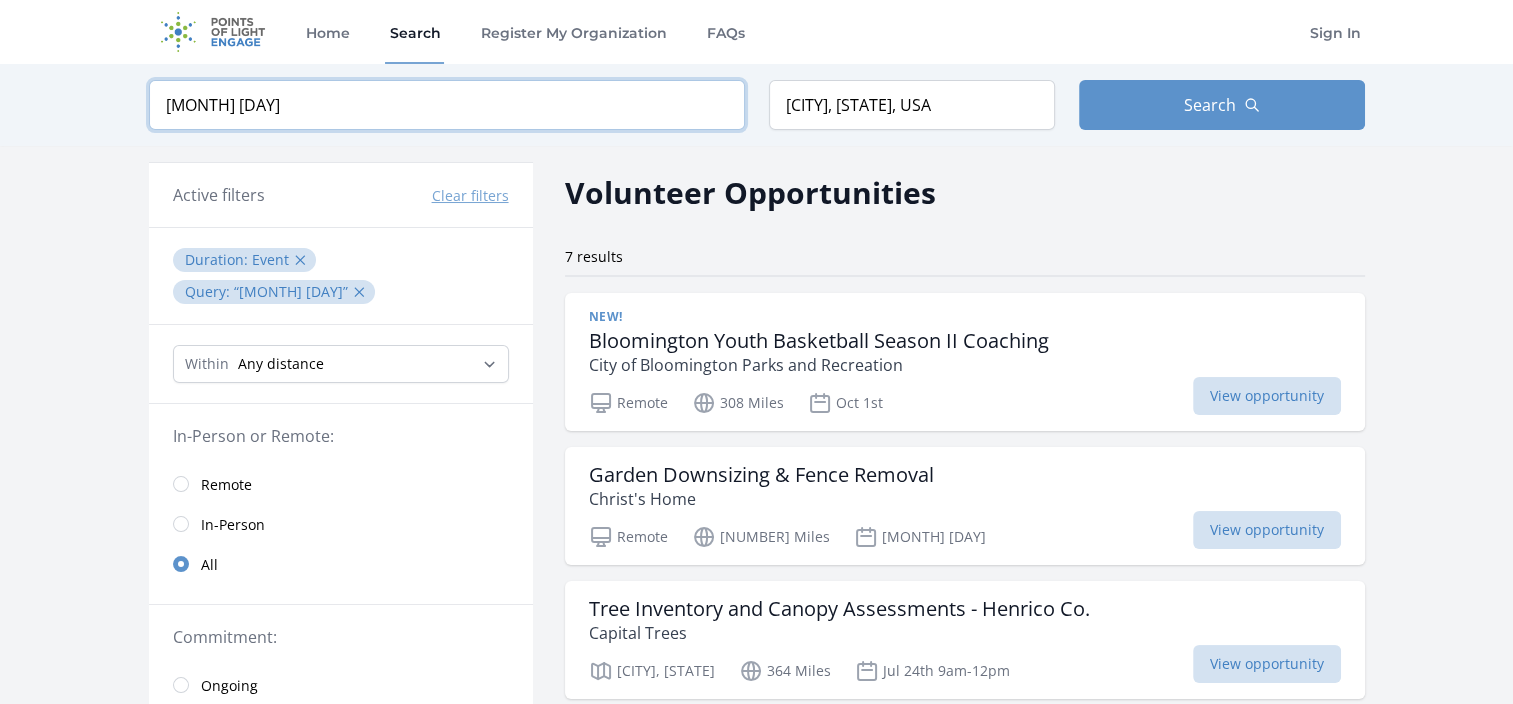 click on "[MONTH] [DAY]" at bounding box center [447, 105] 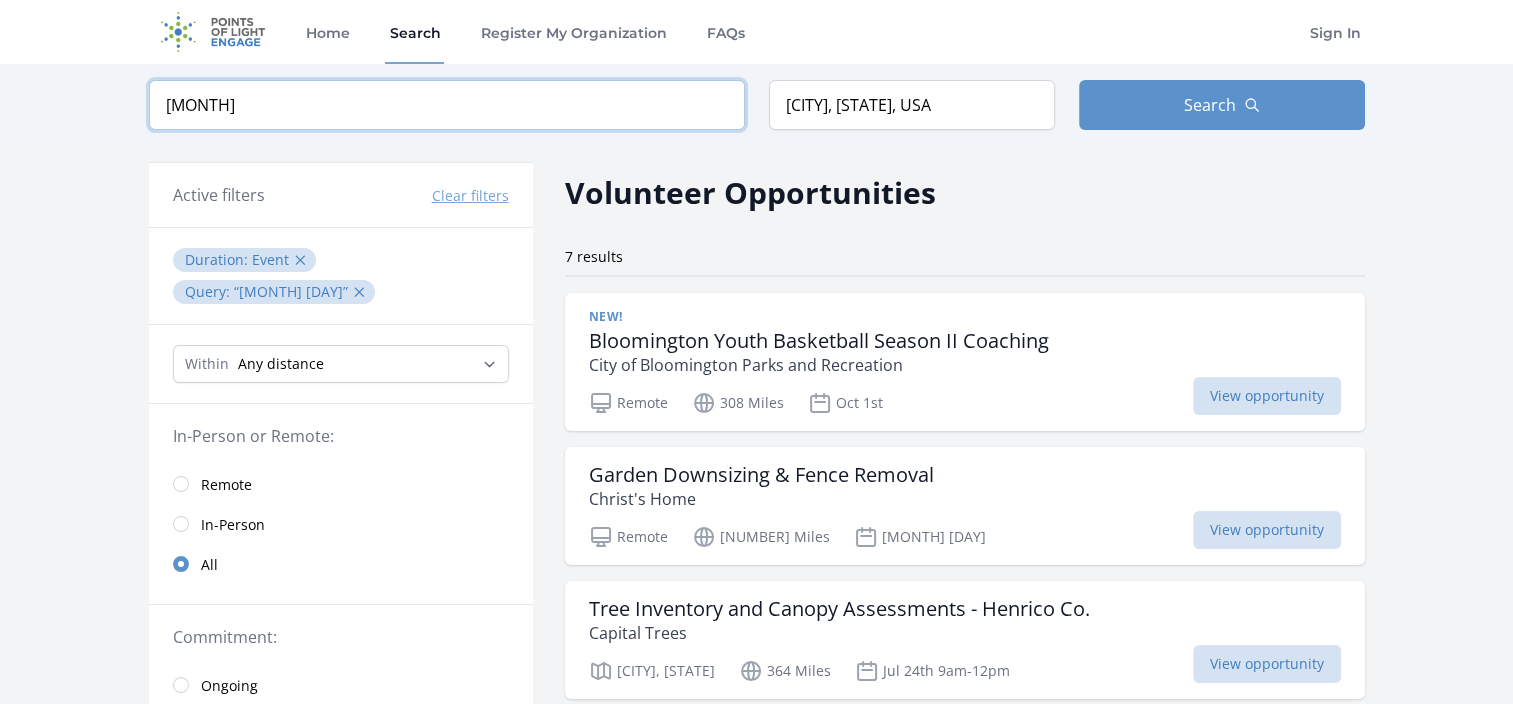 type on "[MONTH]" 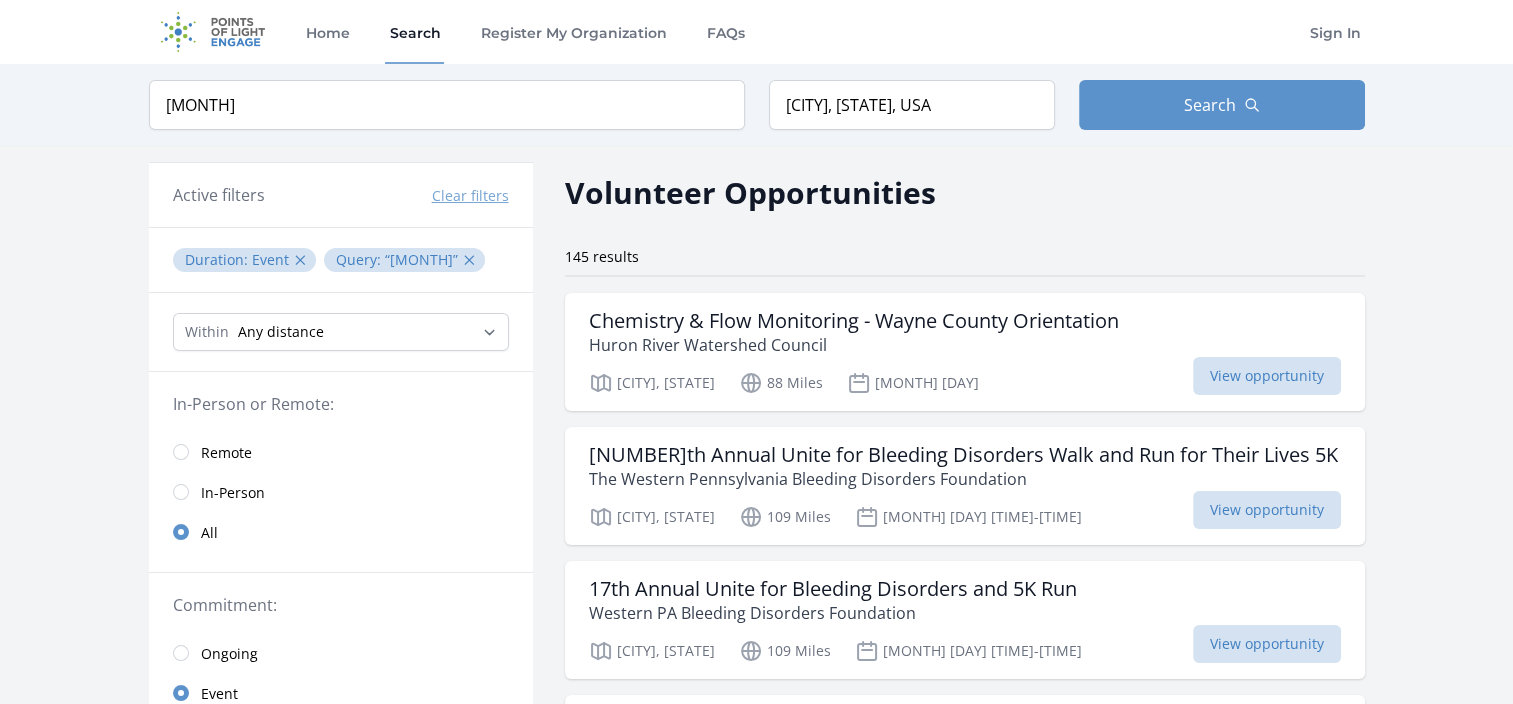 click on "Clear filters" at bounding box center [470, 196] 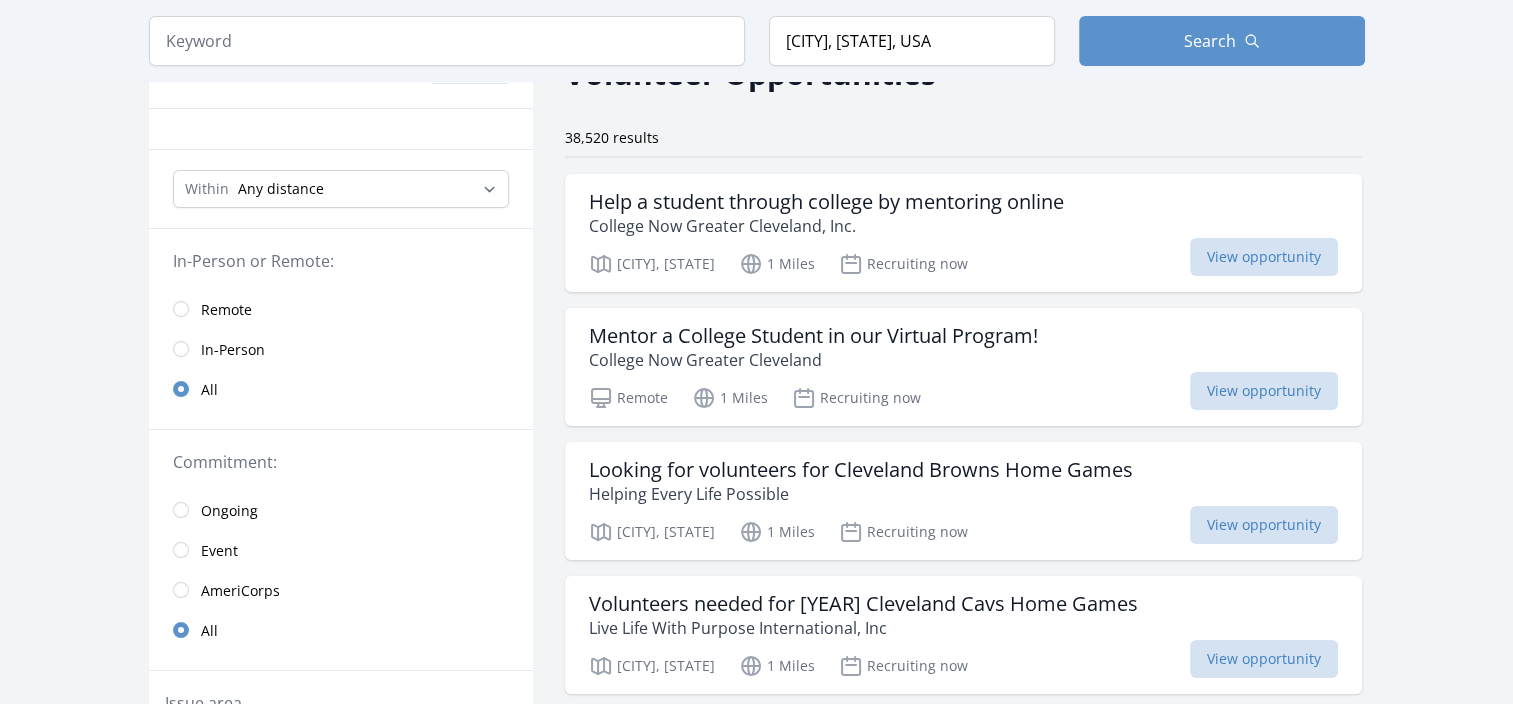 scroll, scrollTop: 120, scrollLeft: 0, axis: vertical 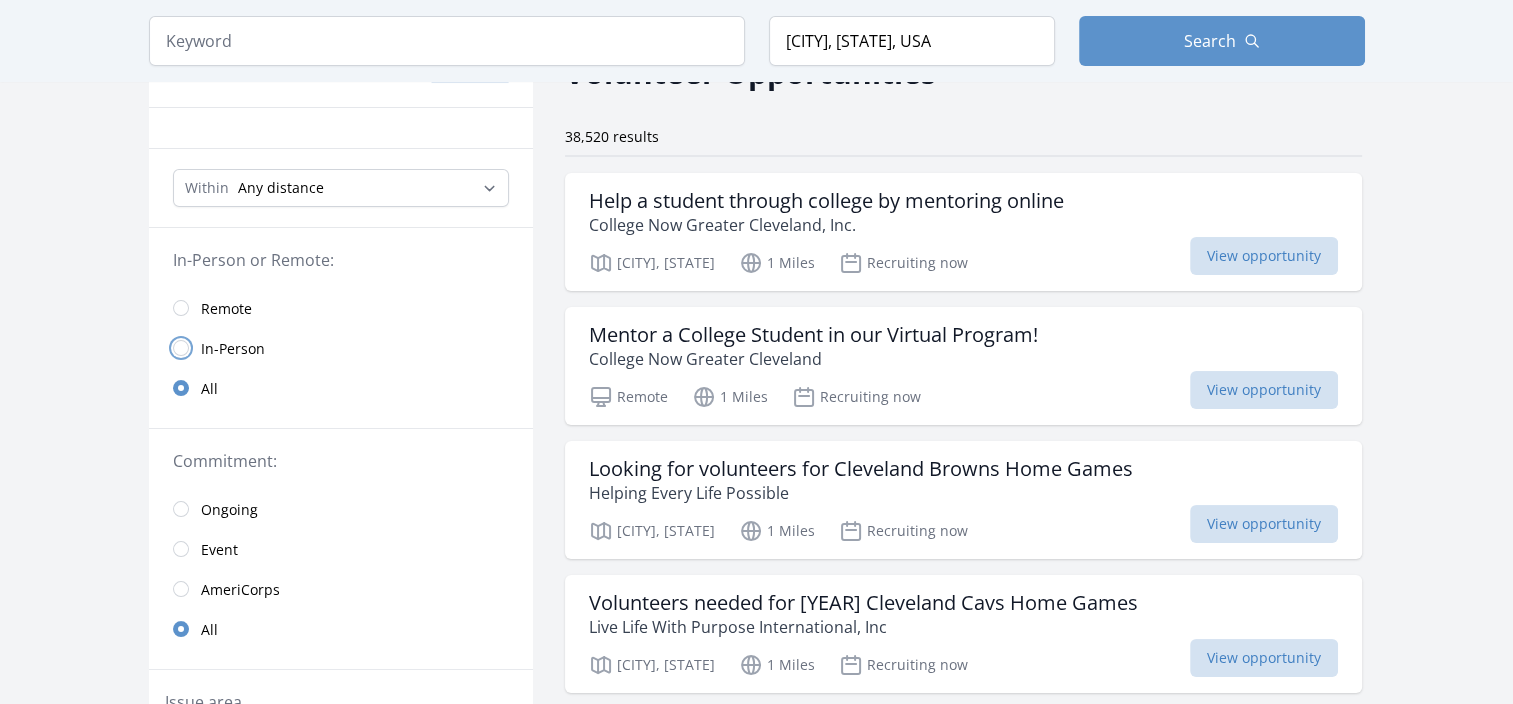 click at bounding box center [181, 348] 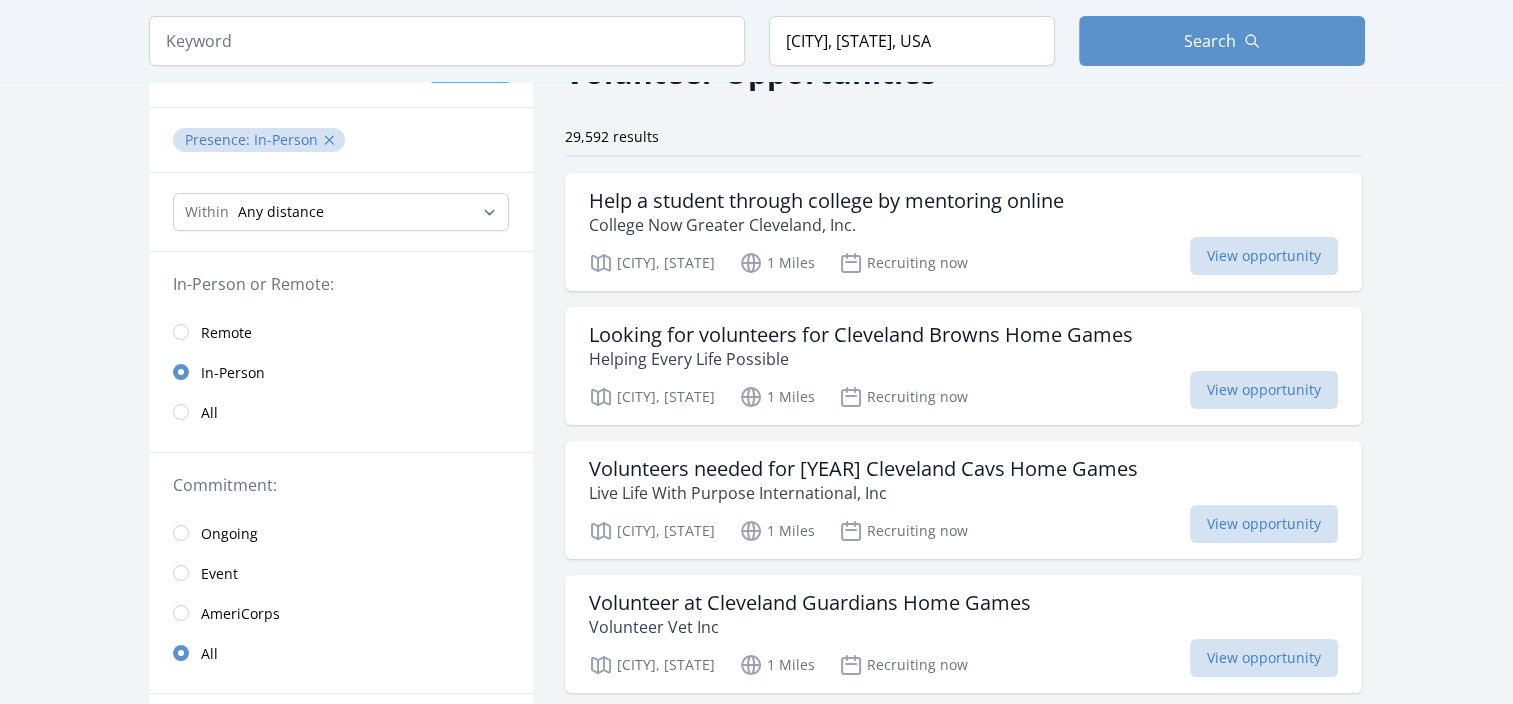drag, startPoint x: 183, startPoint y: 351, endPoint x: 96, endPoint y: 406, distance: 102.92716 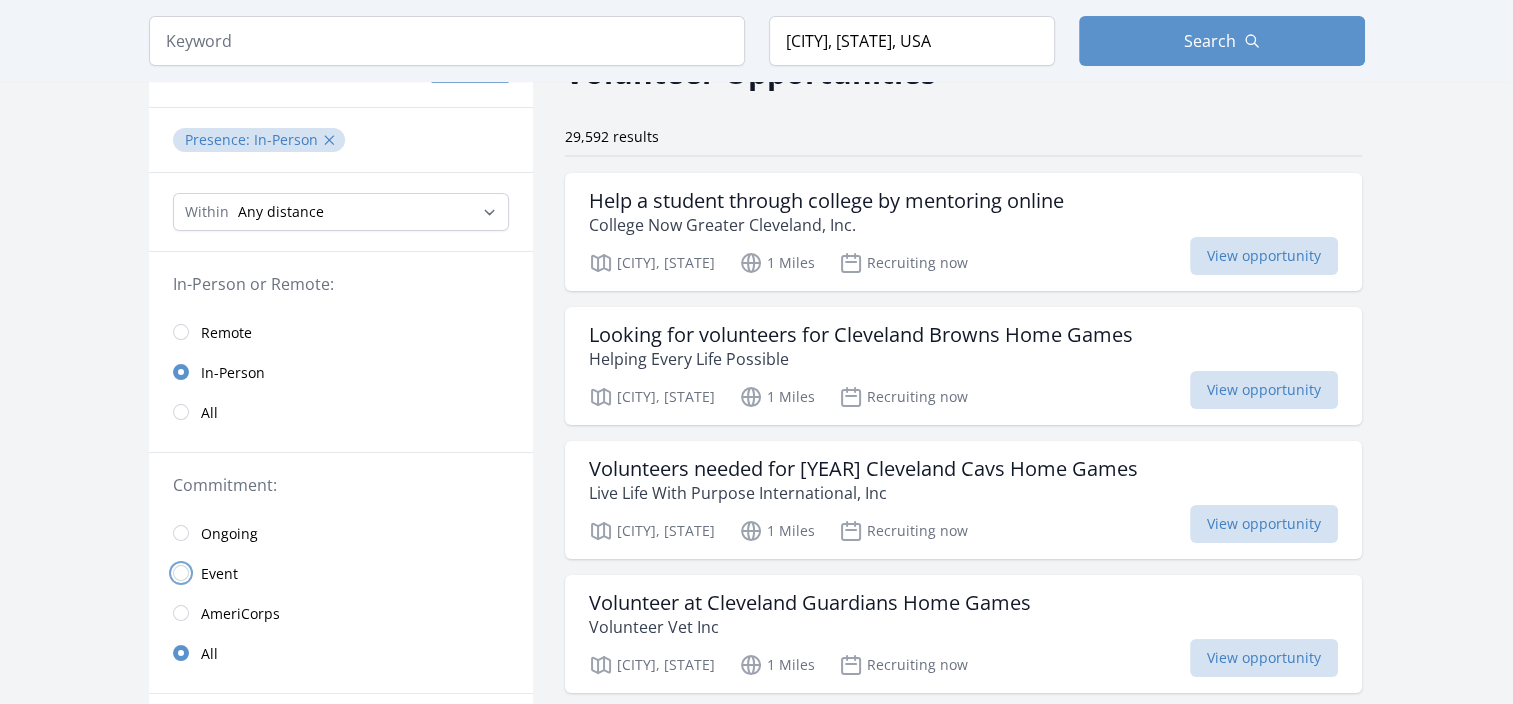 click at bounding box center (181, 573) 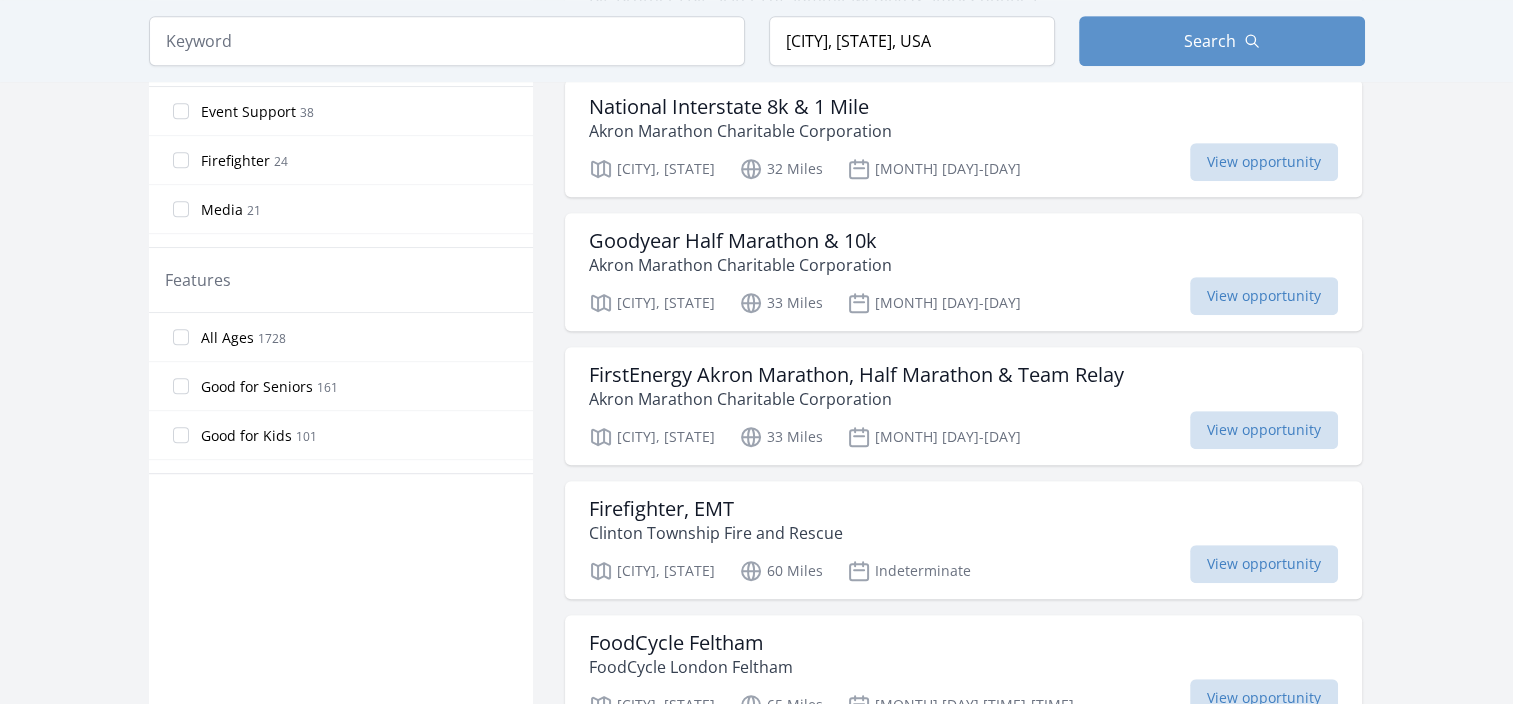 scroll, scrollTop: 1024, scrollLeft: 0, axis: vertical 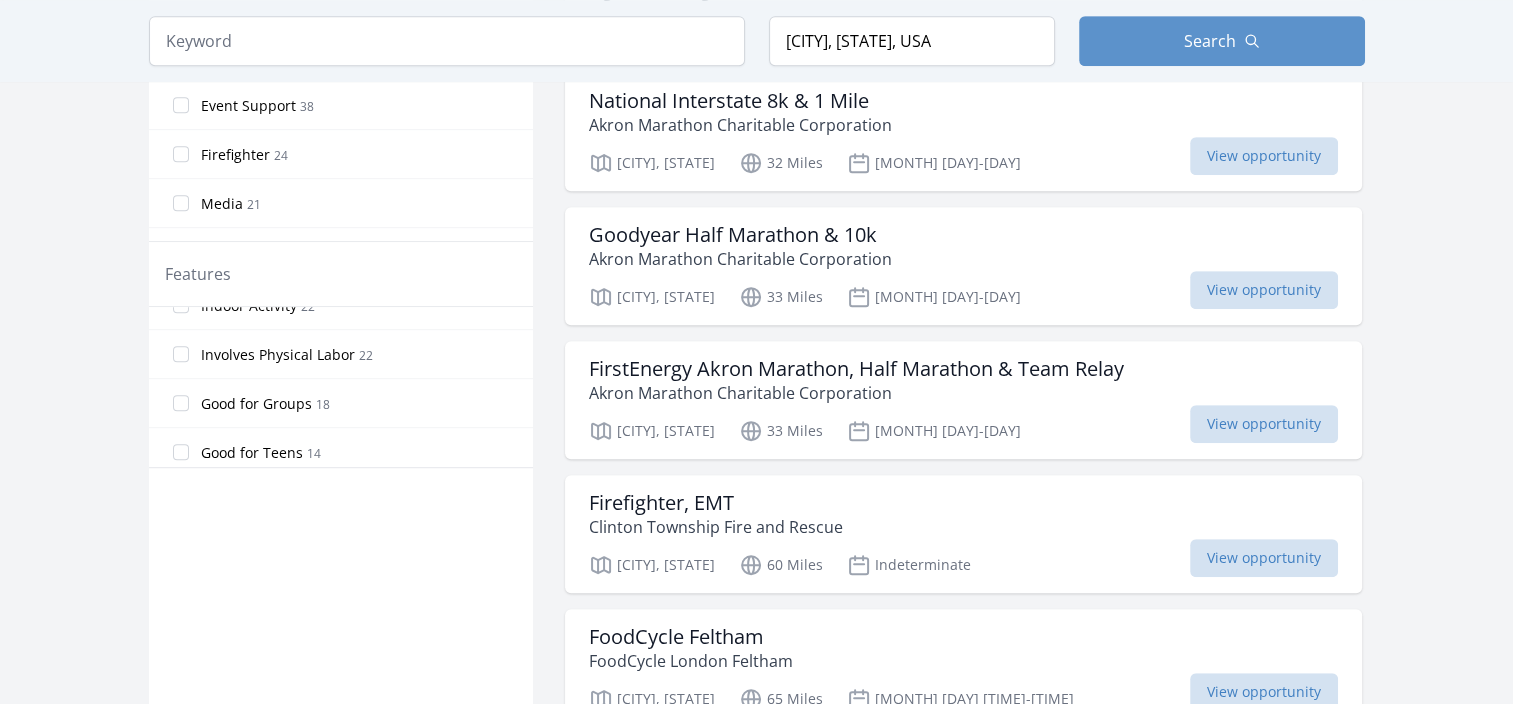 click on "Good for Groups   18" at bounding box center (341, 403) 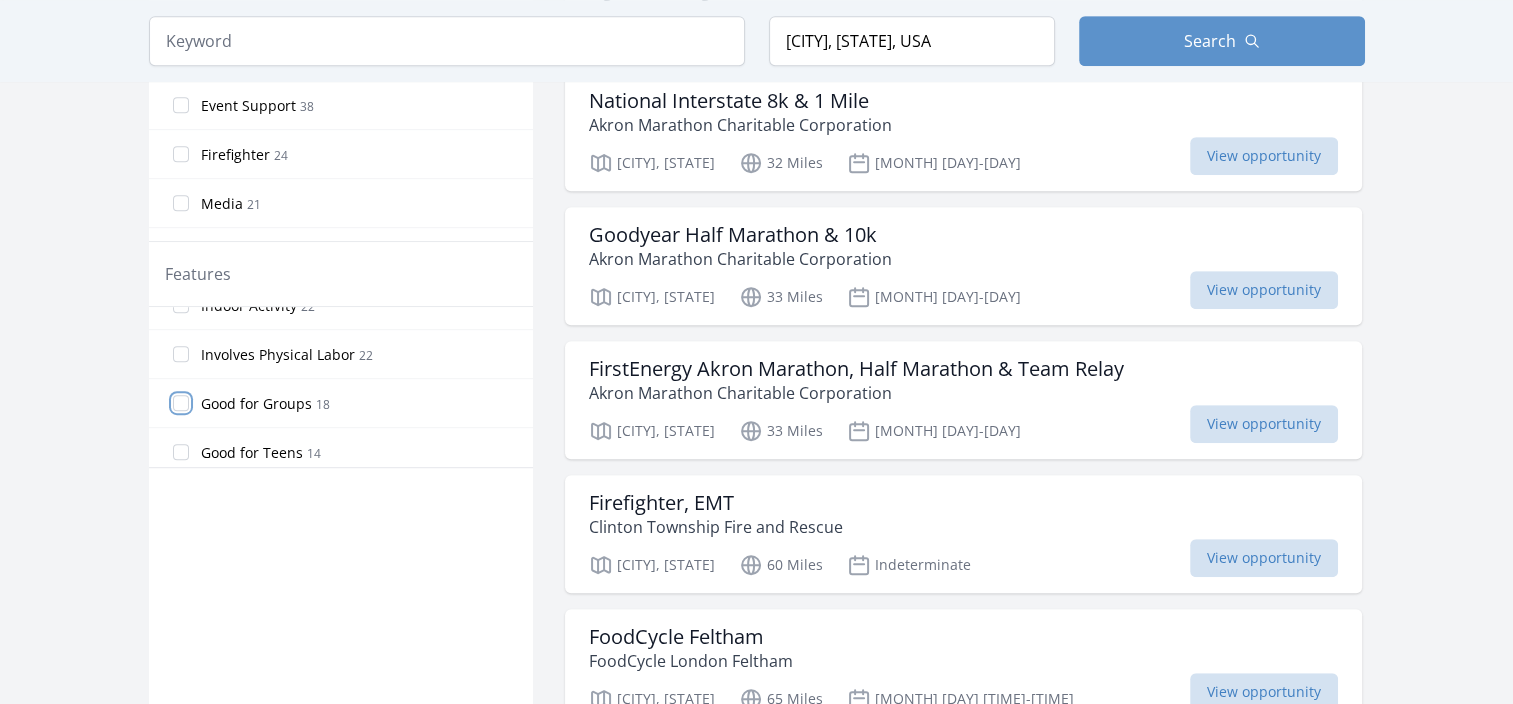 click on "Good for Groups   18" at bounding box center (181, 403) 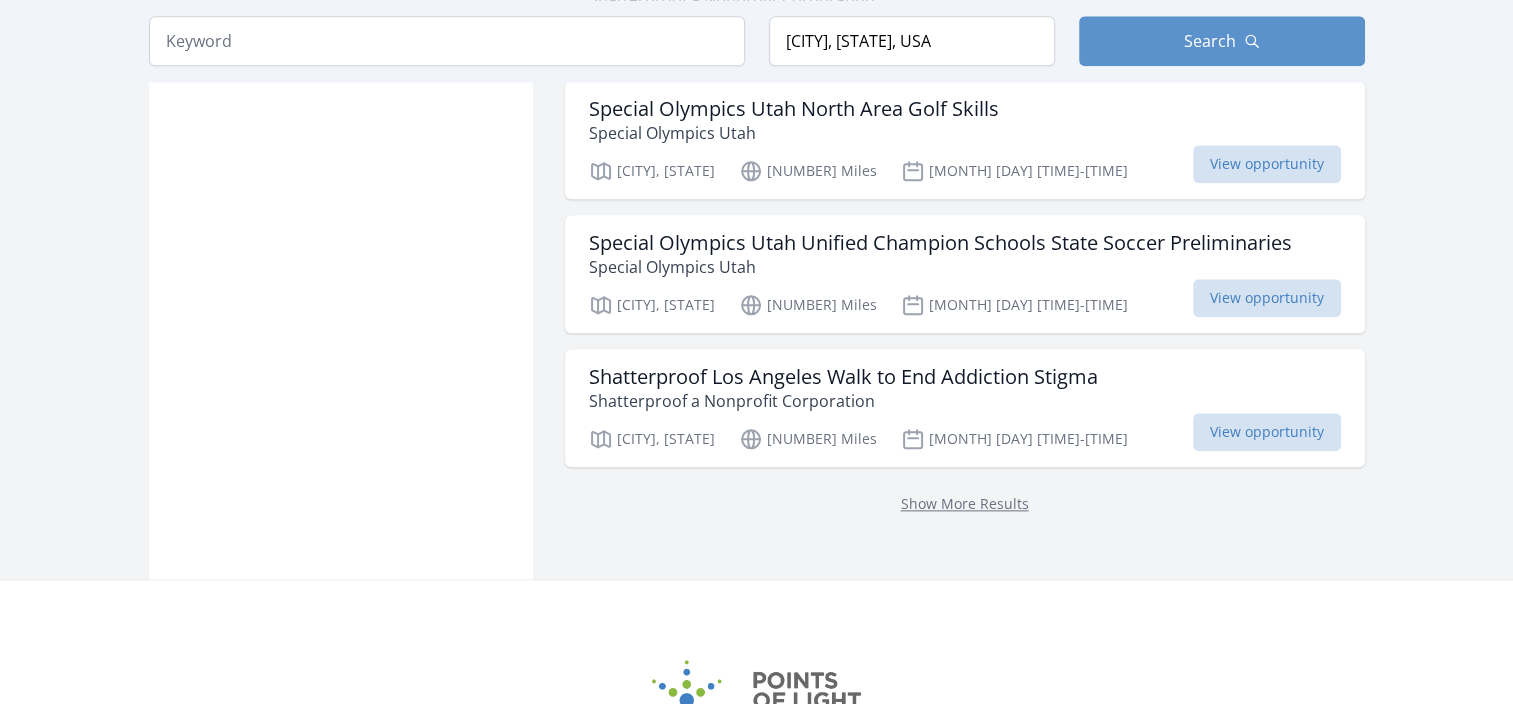 scroll, scrollTop: 2283, scrollLeft: 0, axis: vertical 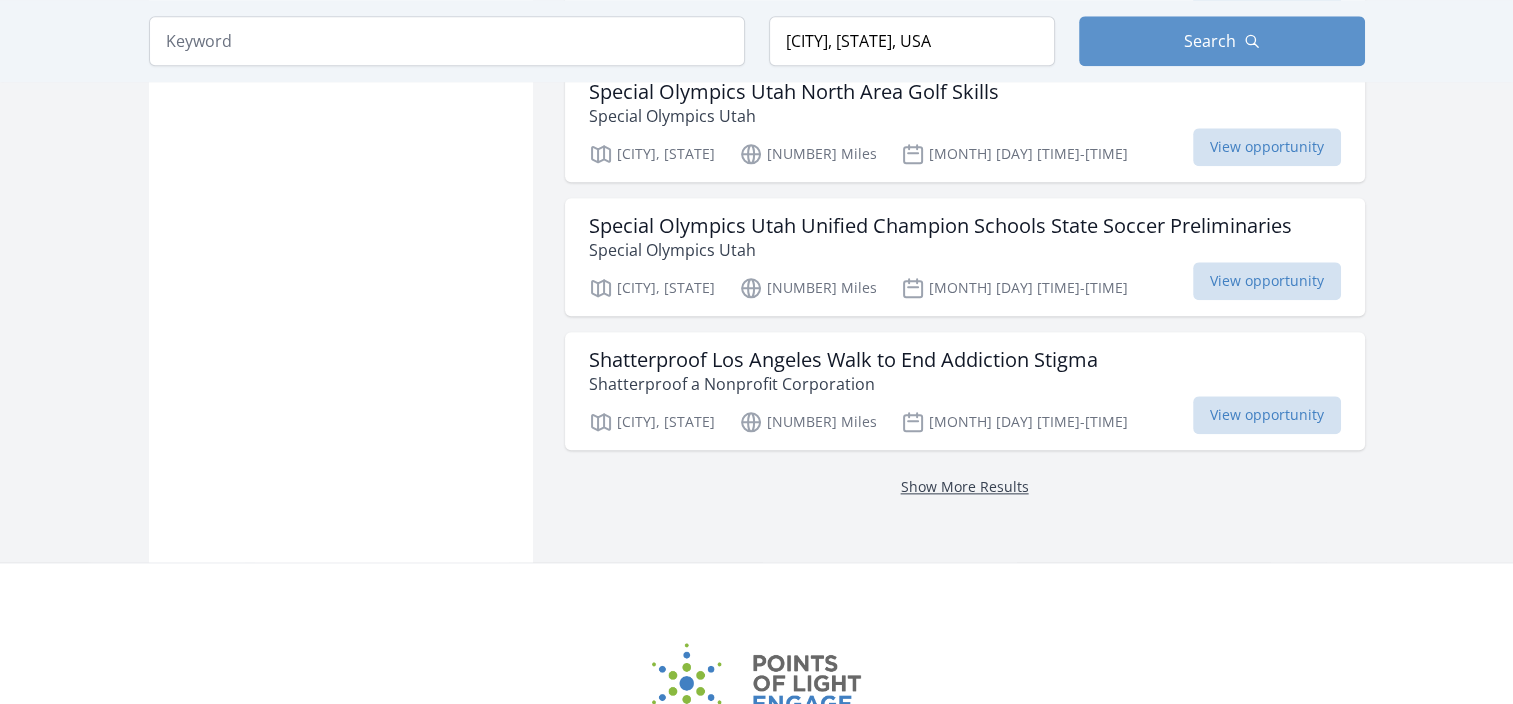 click on "Show More Results" at bounding box center [965, 486] 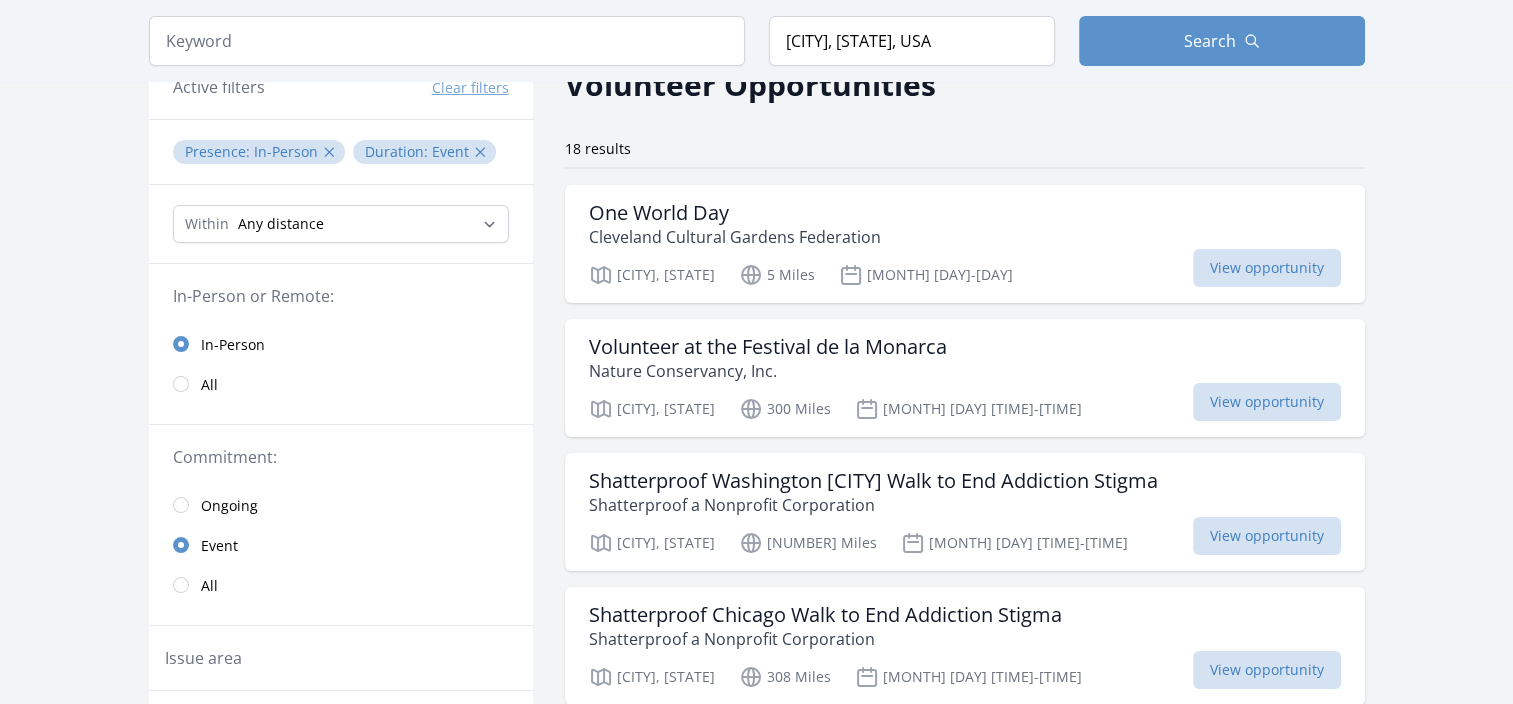 scroll, scrollTop: 88, scrollLeft: 0, axis: vertical 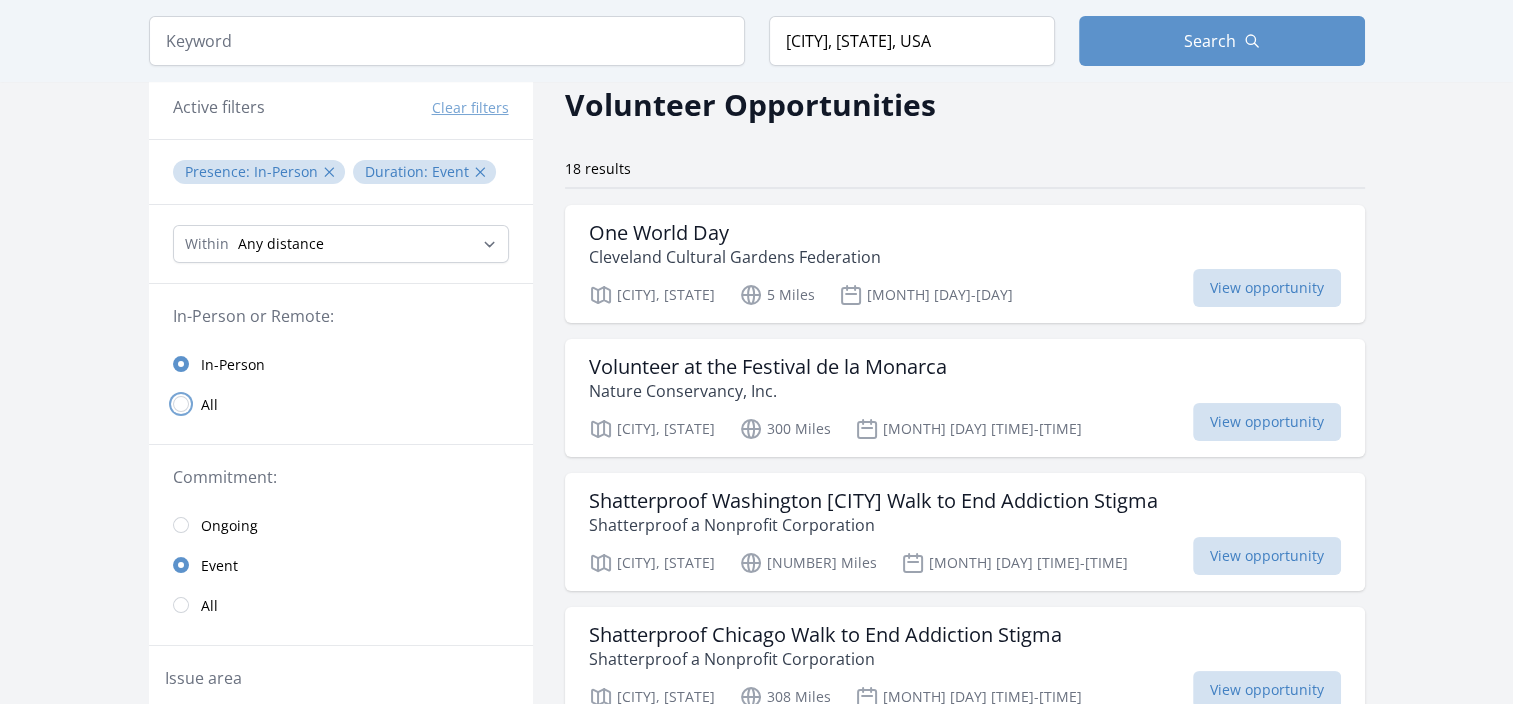 click at bounding box center (181, 404) 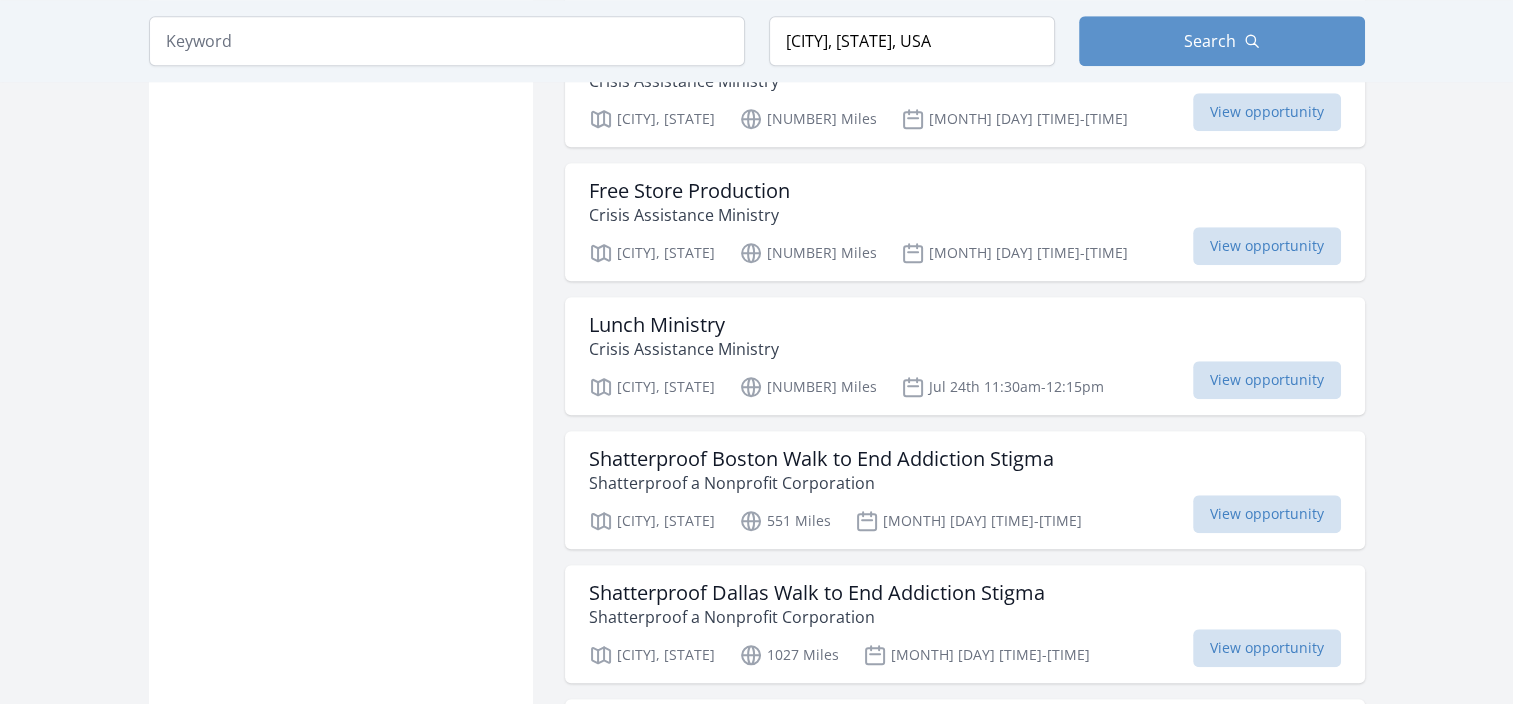 scroll, scrollTop: 1648, scrollLeft: 0, axis: vertical 